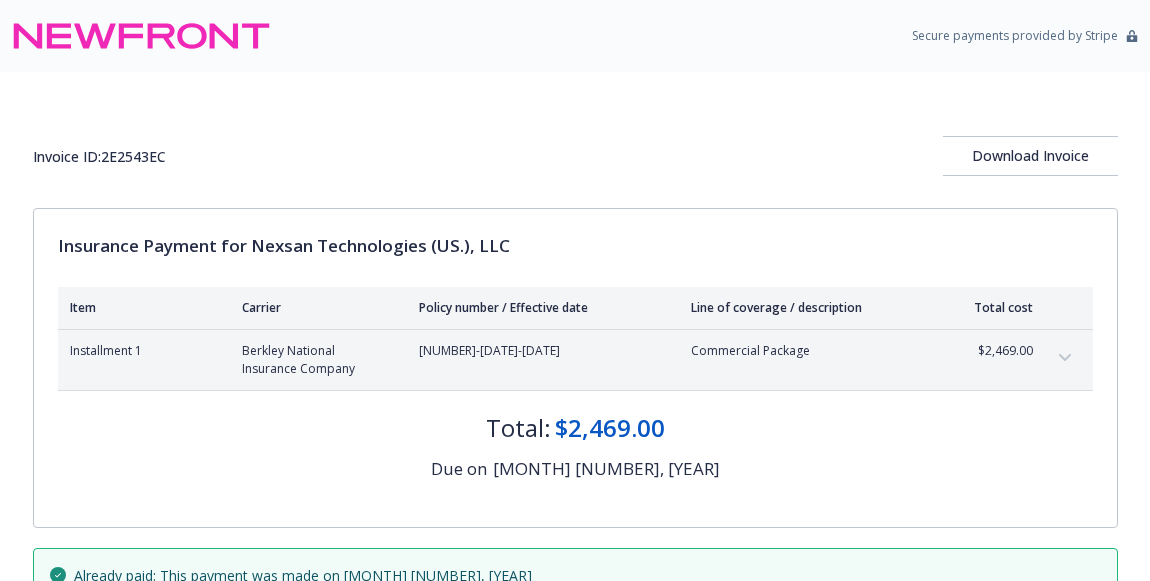 scroll, scrollTop: 0, scrollLeft: 0, axis: both 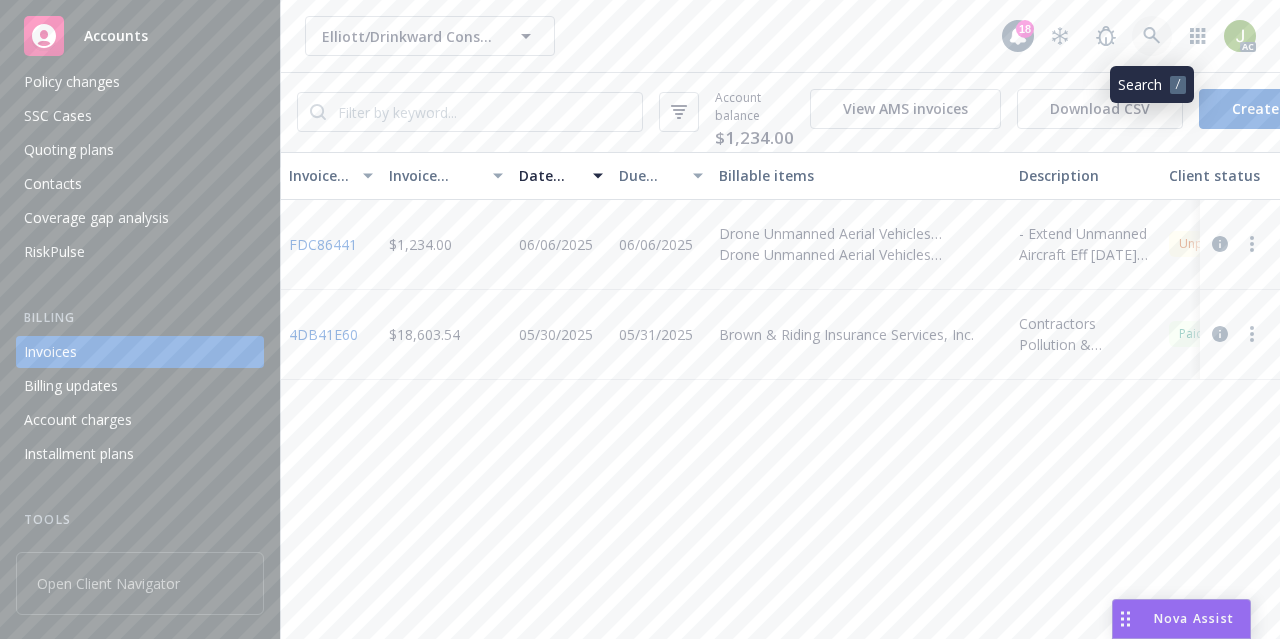 click 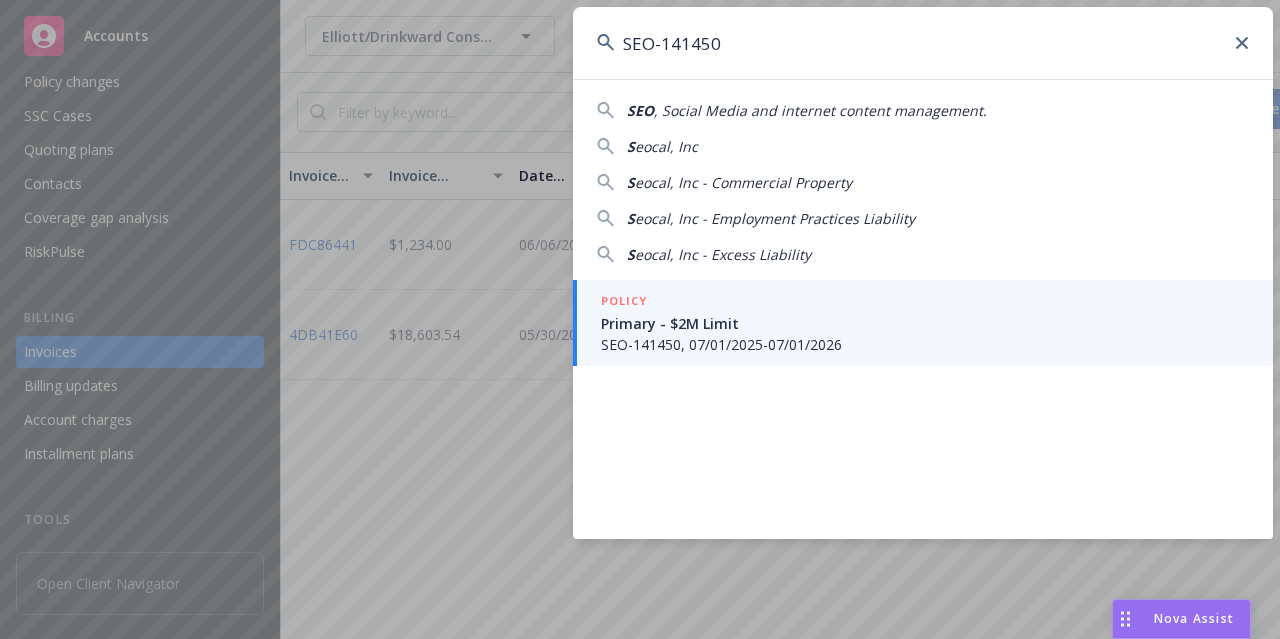 type on "SEO-141450" 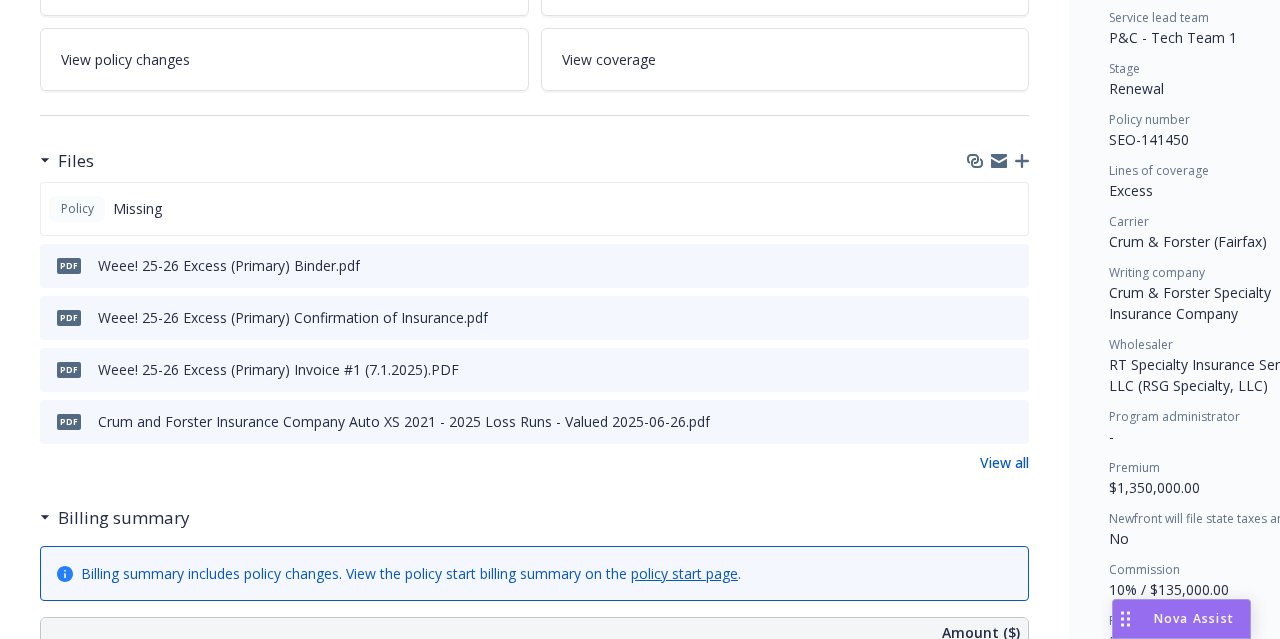 scroll, scrollTop: 410, scrollLeft: 0, axis: vertical 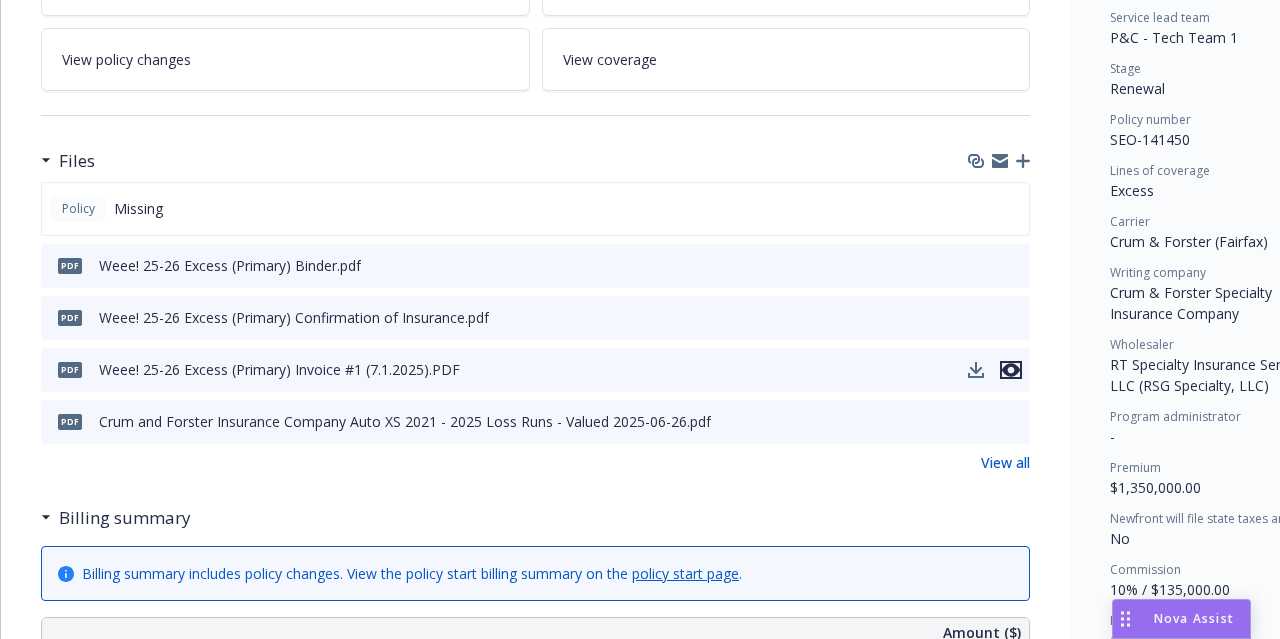 click 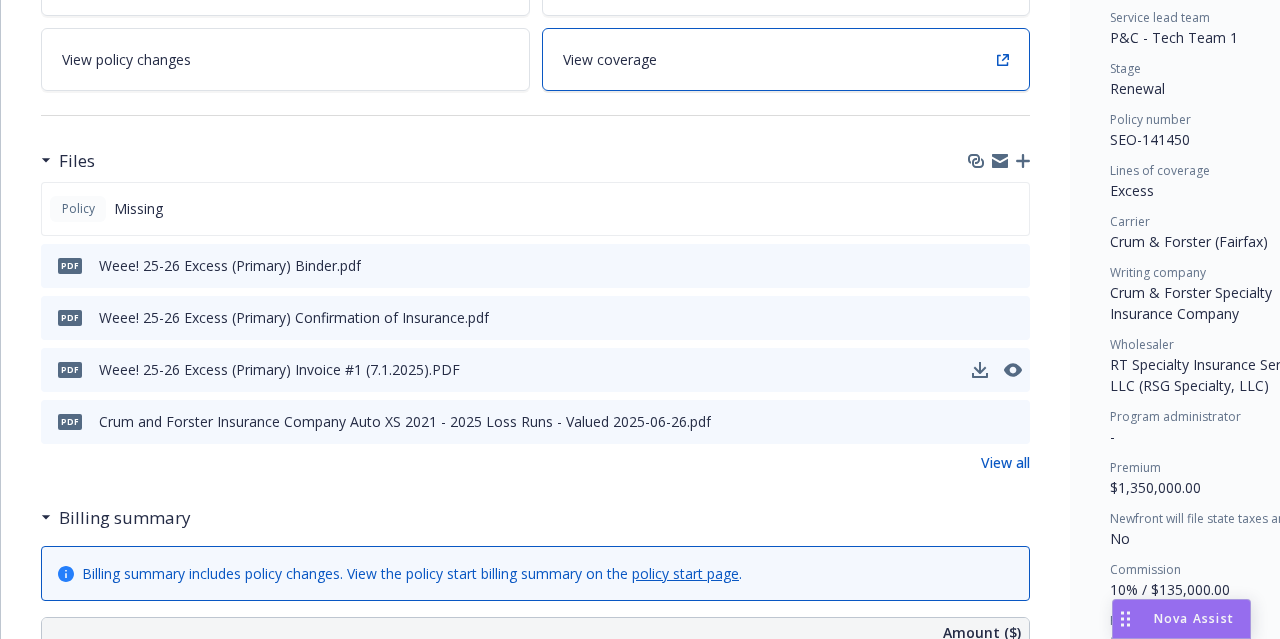 scroll, scrollTop: 0, scrollLeft: 0, axis: both 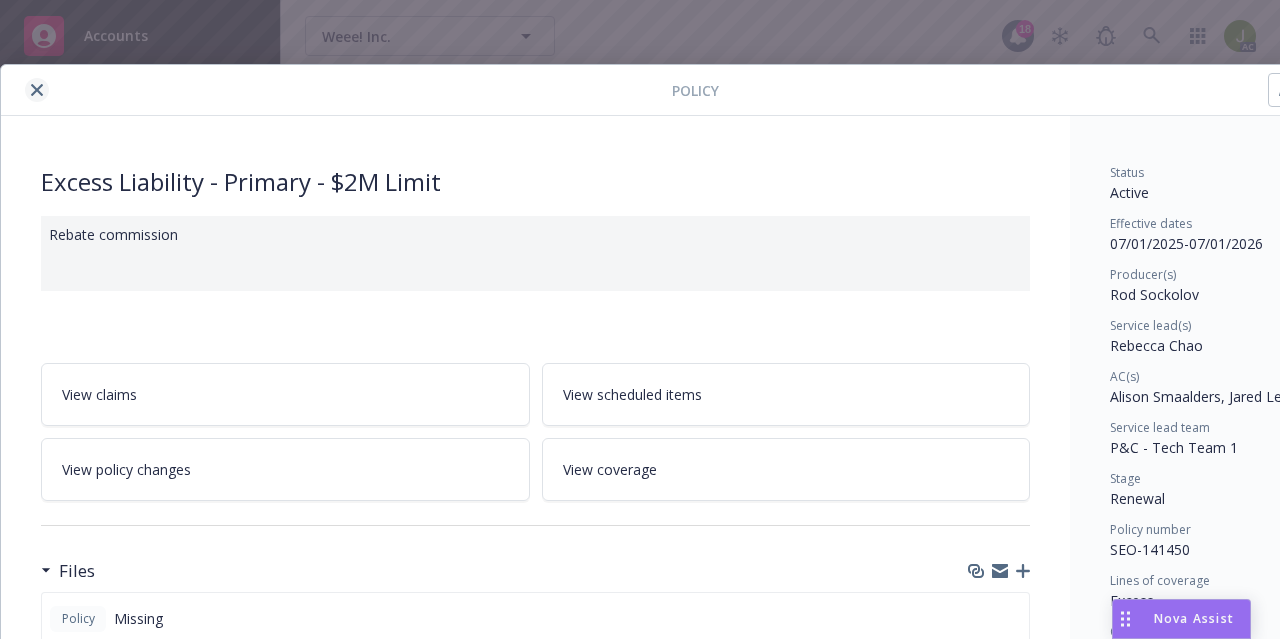 click at bounding box center (37, 90) 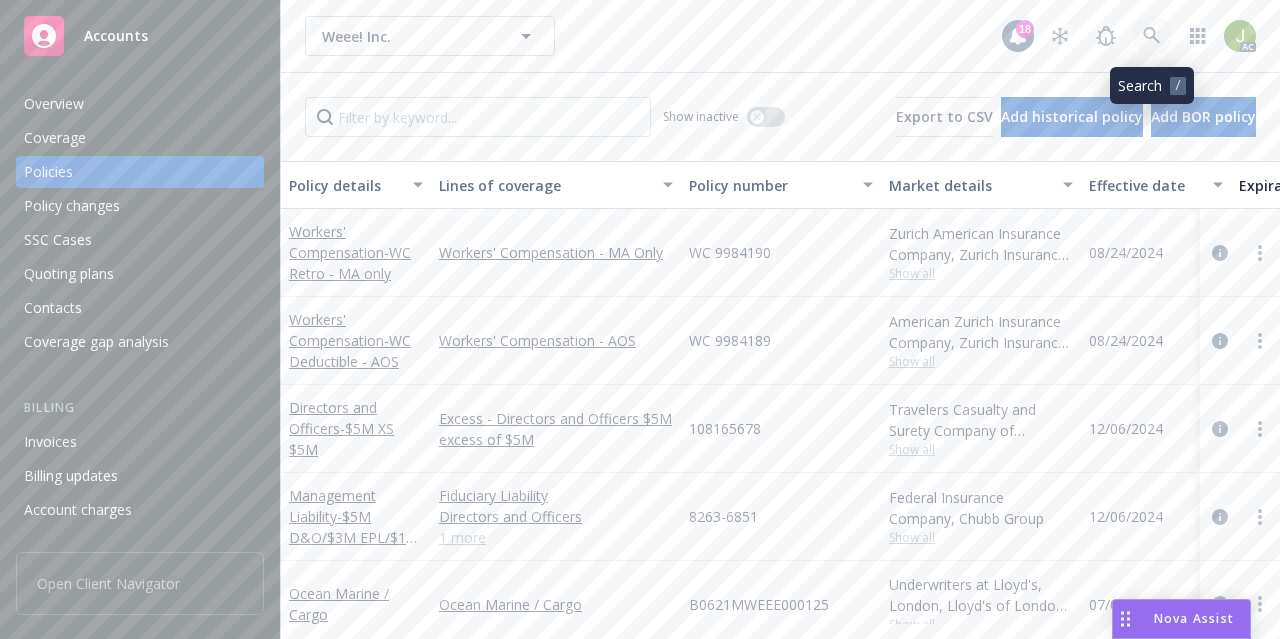 click 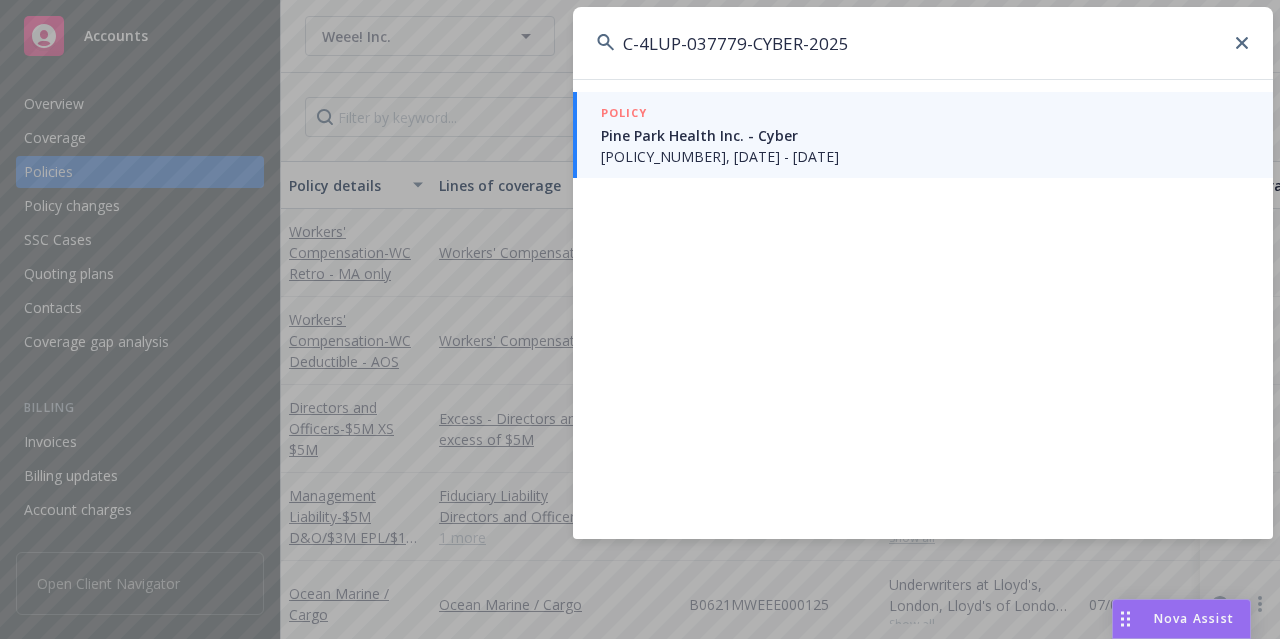 type on "C-4LUP-037779-CYBER-2025" 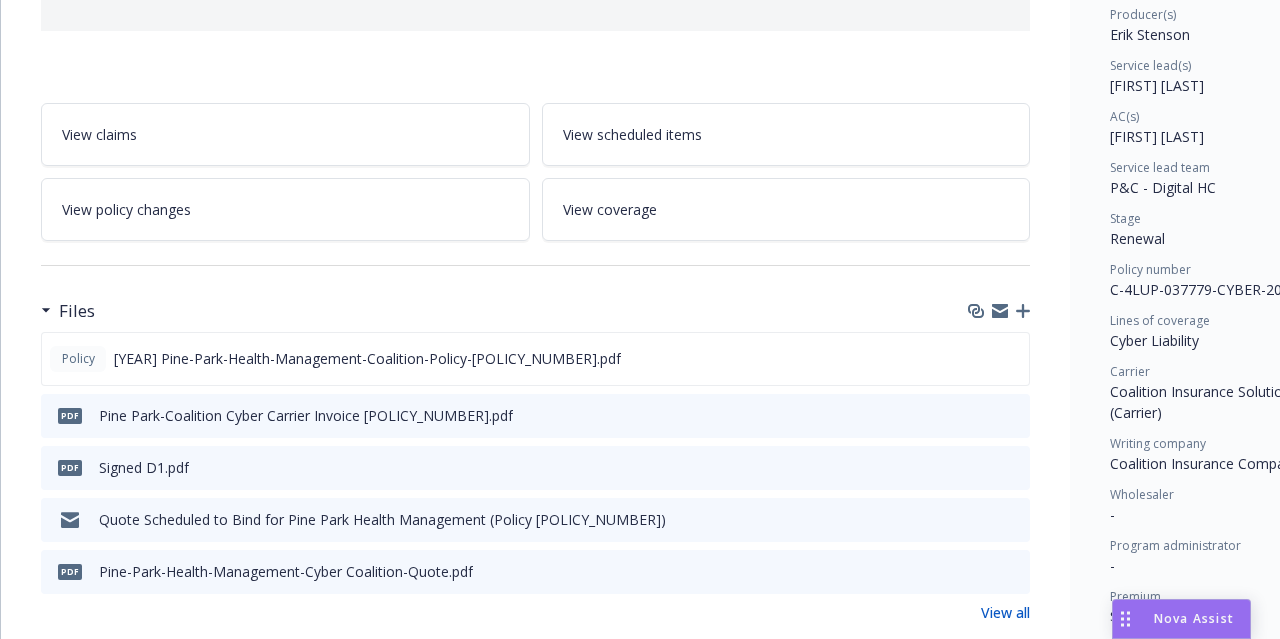 scroll, scrollTop: 280, scrollLeft: 0, axis: vertical 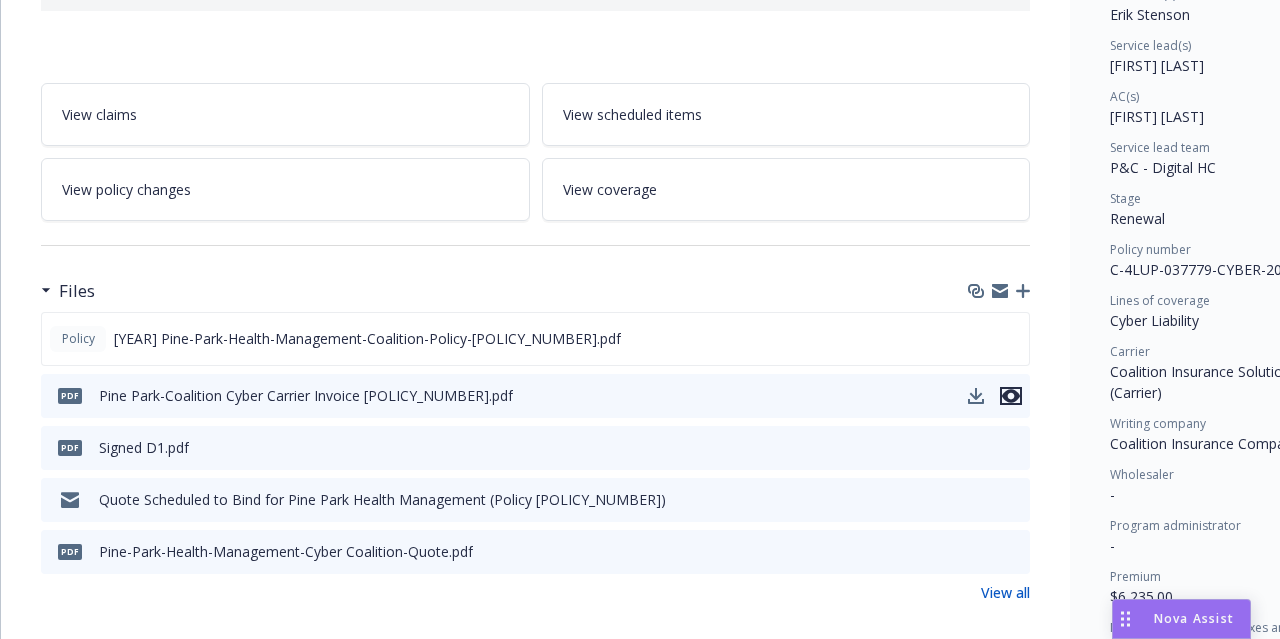 click 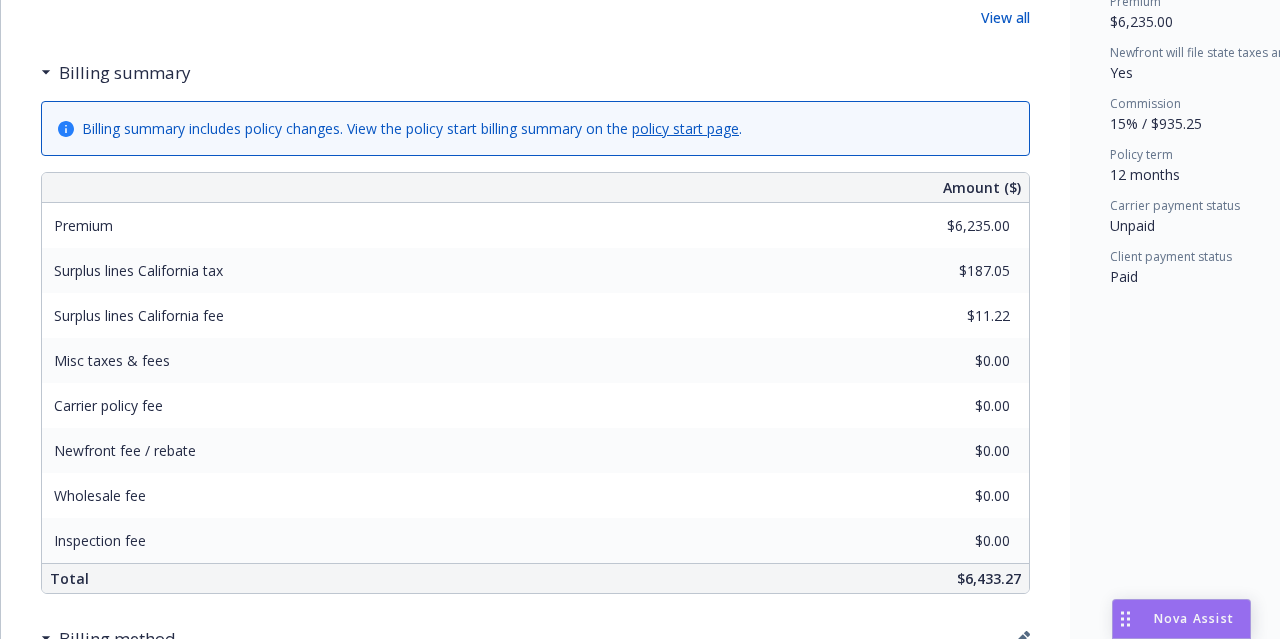 scroll, scrollTop: 854, scrollLeft: 0, axis: vertical 